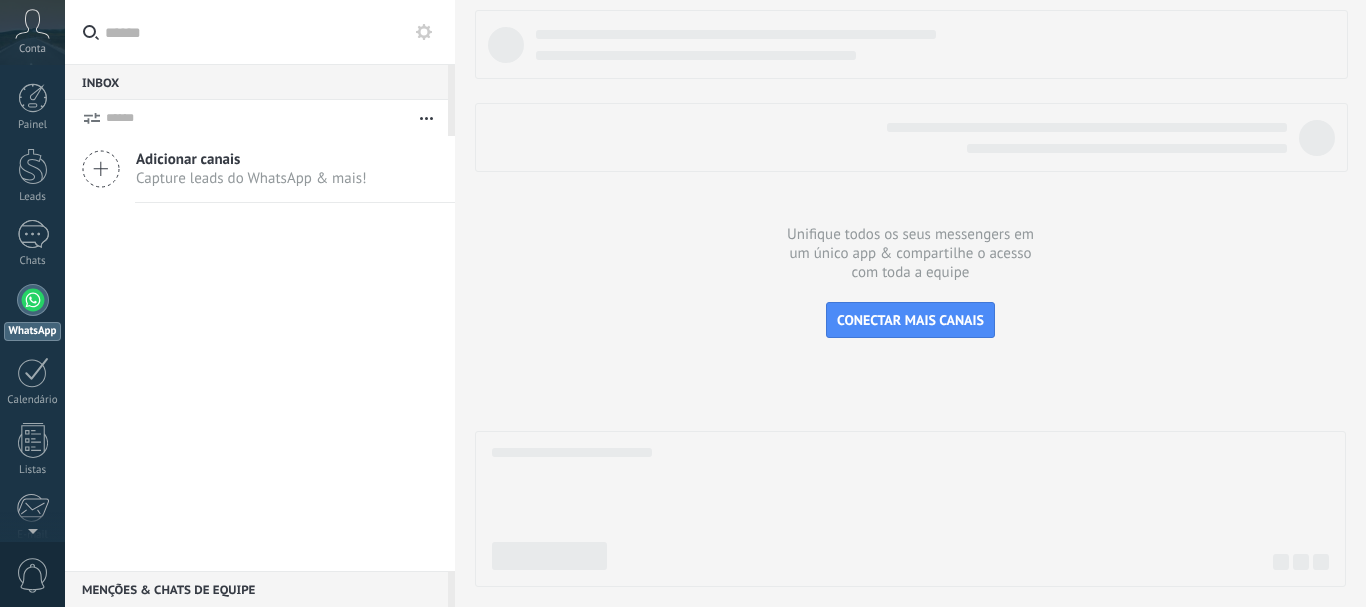 scroll, scrollTop: 0, scrollLeft: 0, axis: both 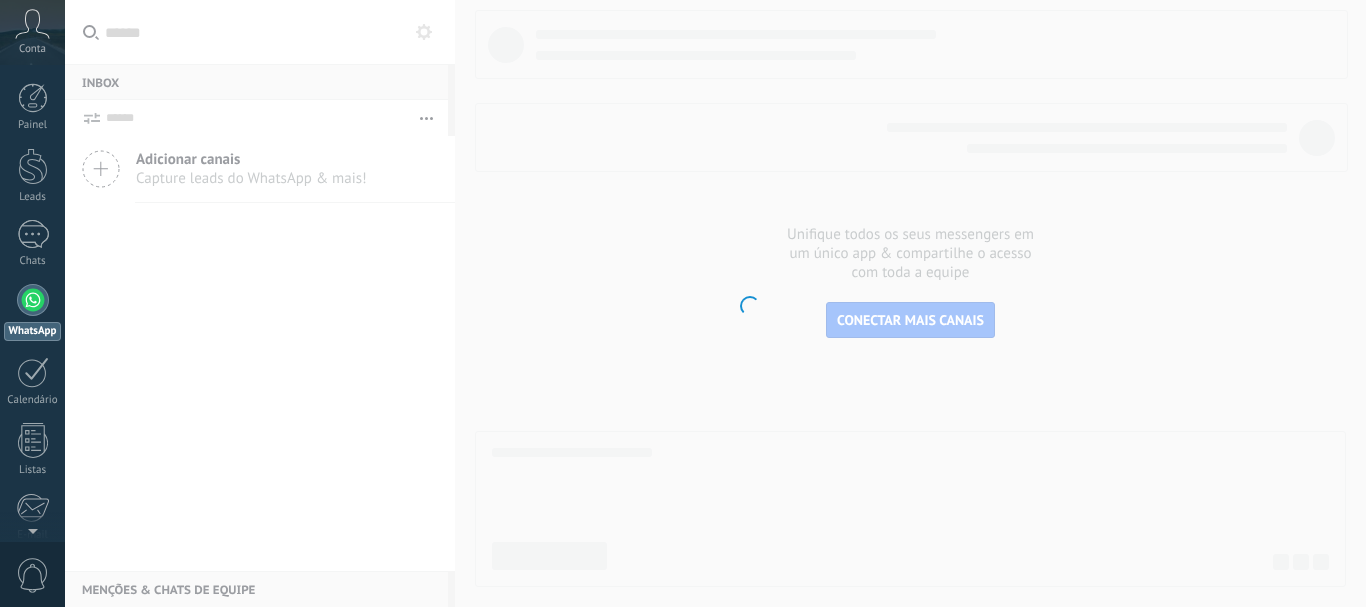 click on ".abccls-1,.abccls-2{fill-rule:evenodd}.abccls-2{fill:#fff} .abfcls-1{fill:none}.abfcls-2{fill:#fff} .abncls-1{isolation:isolate}.abncls-2{opacity:.06}.abncls-2,.abncls-3,.abncls-6{mix-blend-mode:multiply}.abncls-3{opacity:.15}.abncls-4,.abncls-8{fill:#fff}.abncls-5{fill:url(#abnlinear-gradient)}.abncls-6{opacity:.04}.abncls-7{fill:url(#abnlinear-gradient-2)}.abncls-8{fill-rule:evenodd} .abqst0{fill:#ffa200} .abwcls-1{fill:#252525} .cls-1{isolation:isolate} .acicls-1{fill:none} .aclcls-1{fill:#232323} .acnst0{display:none} .addcls-1,.addcls-2{fill:none;stroke-miterlimit:10}.addcls-1{stroke:#dfe0e5}.addcls-2{stroke:#a1a7ab} .adecls-1,.adecls-2{fill:none;stroke-miterlimit:10}.adecls-1{stroke:#dfe0e5}.adecls-2{stroke:#a1a7ab} .adqcls-1{fill:#8591a5;fill-rule:evenodd} .aeccls-1{fill:#5c9f37} .aeecls-1{fill:#f86161} .aejcls-1{fill:#8591a5;fill-rule:evenodd} .aekcls-1{fill-rule:evenodd} .aelcls-1{fill-rule:evenodd;fill:currentColor} .aemcls-1{fill-rule:evenodd;fill:currentColor} .aencls-2{fill:#f86161;opacity:.3}" at bounding box center (683, 303) 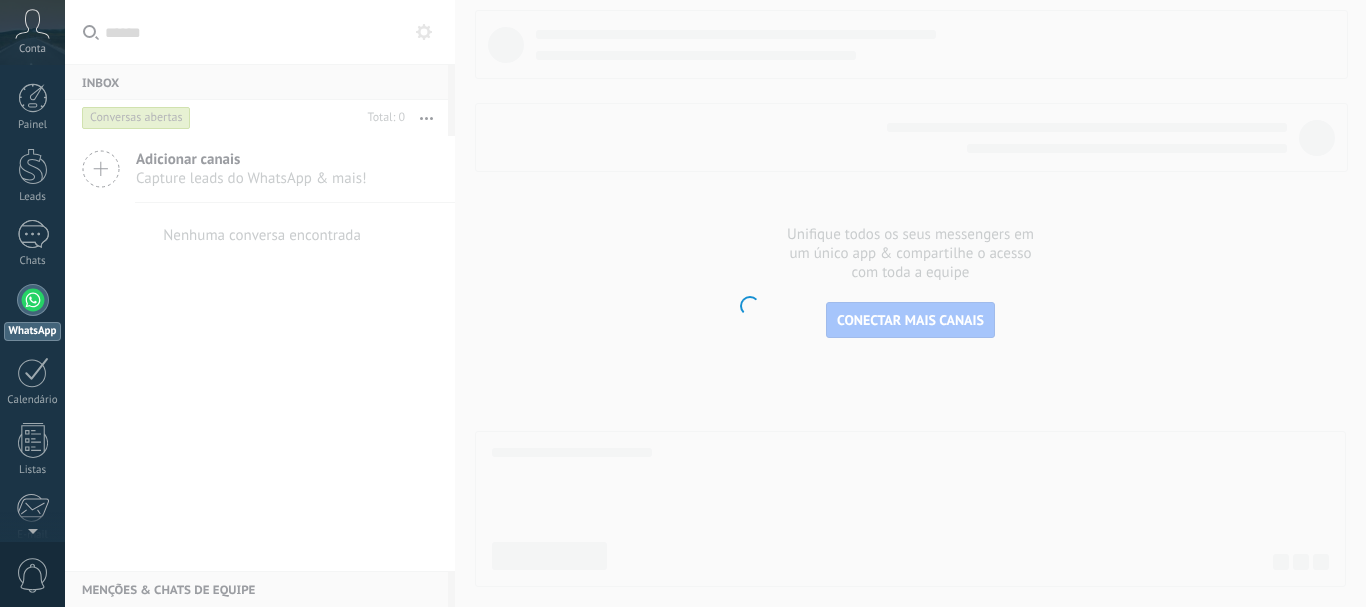 scroll, scrollTop: 0, scrollLeft: 0, axis: both 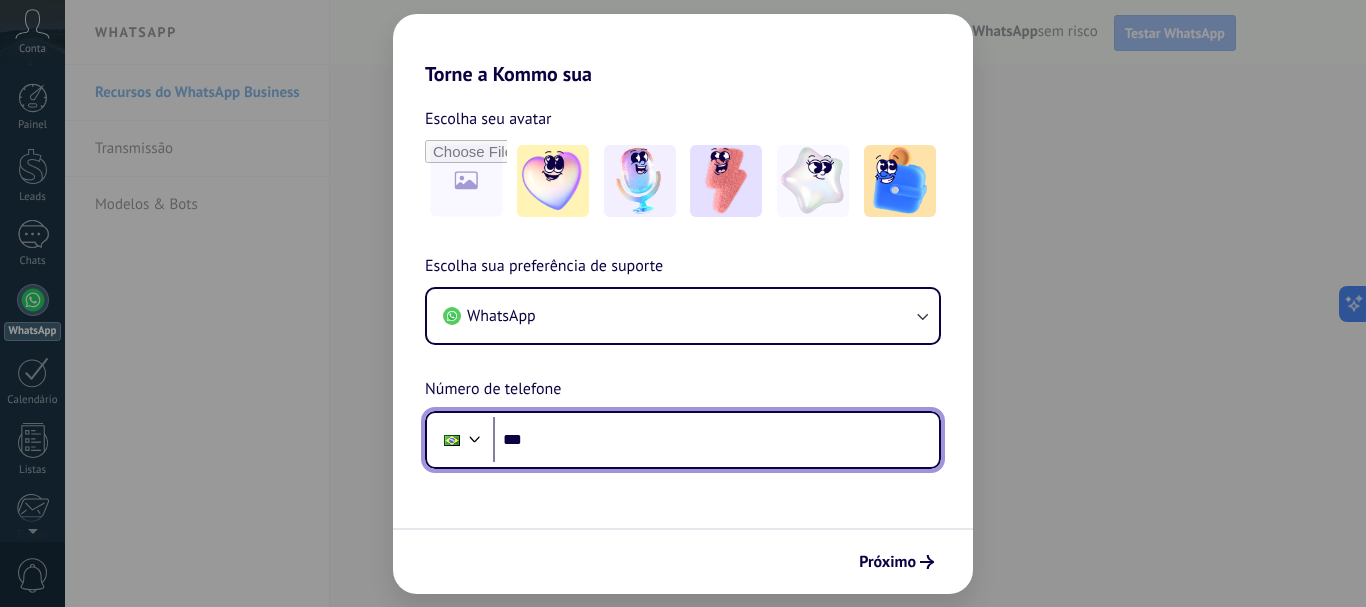 click on "***" at bounding box center [716, 440] 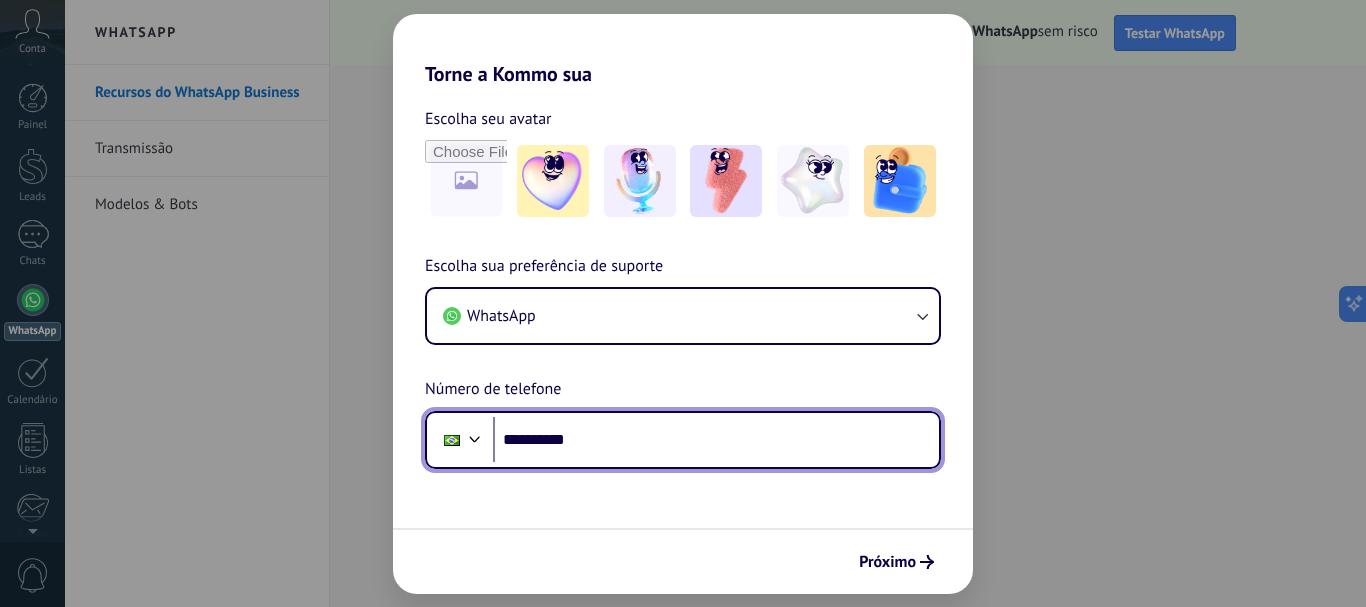 click on "**********" at bounding box center [716, 440] 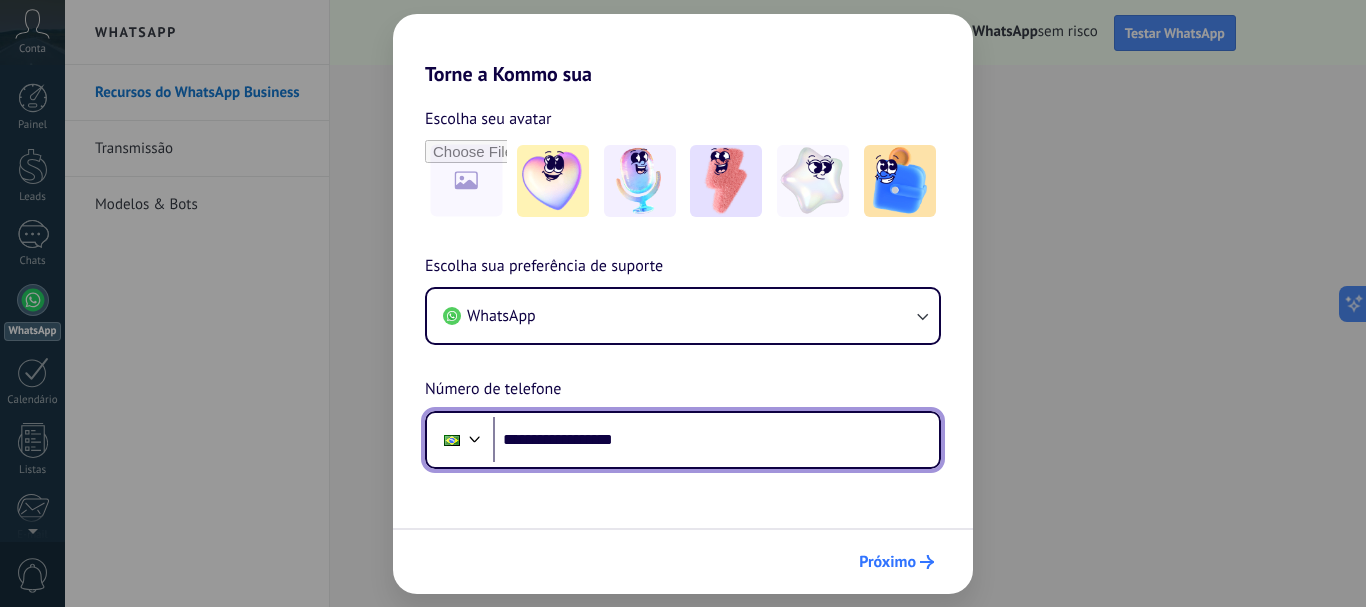 type on "**********" 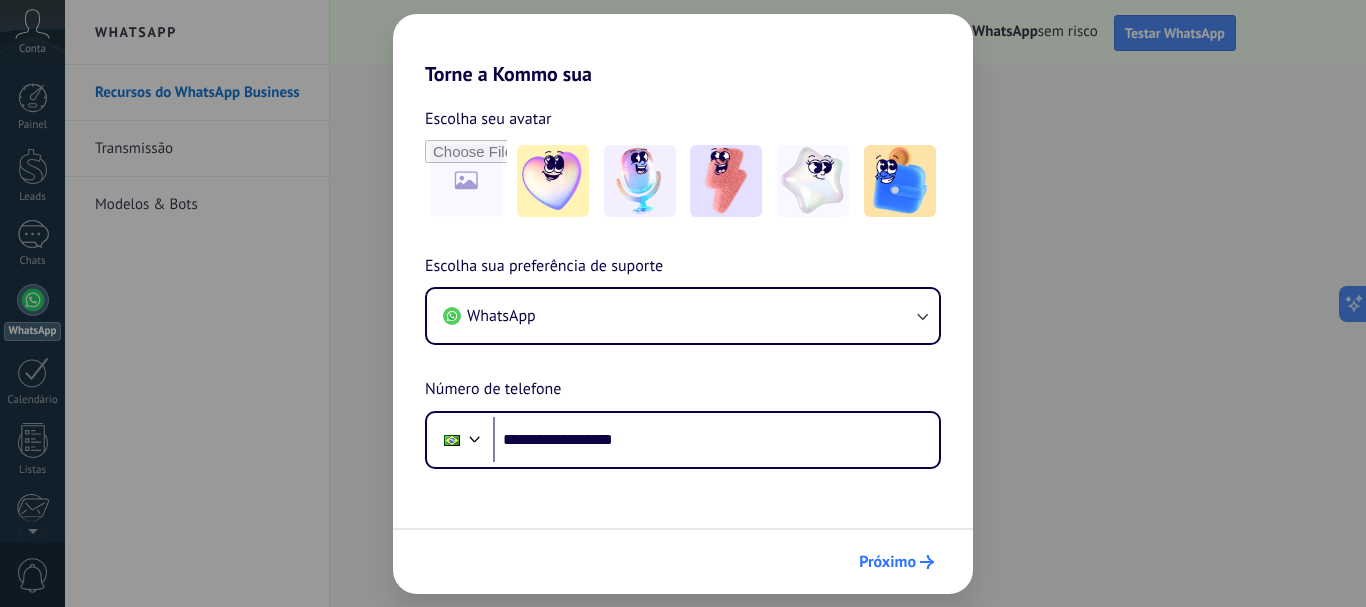 click on "Próximo" at bounding box center (887, 562) 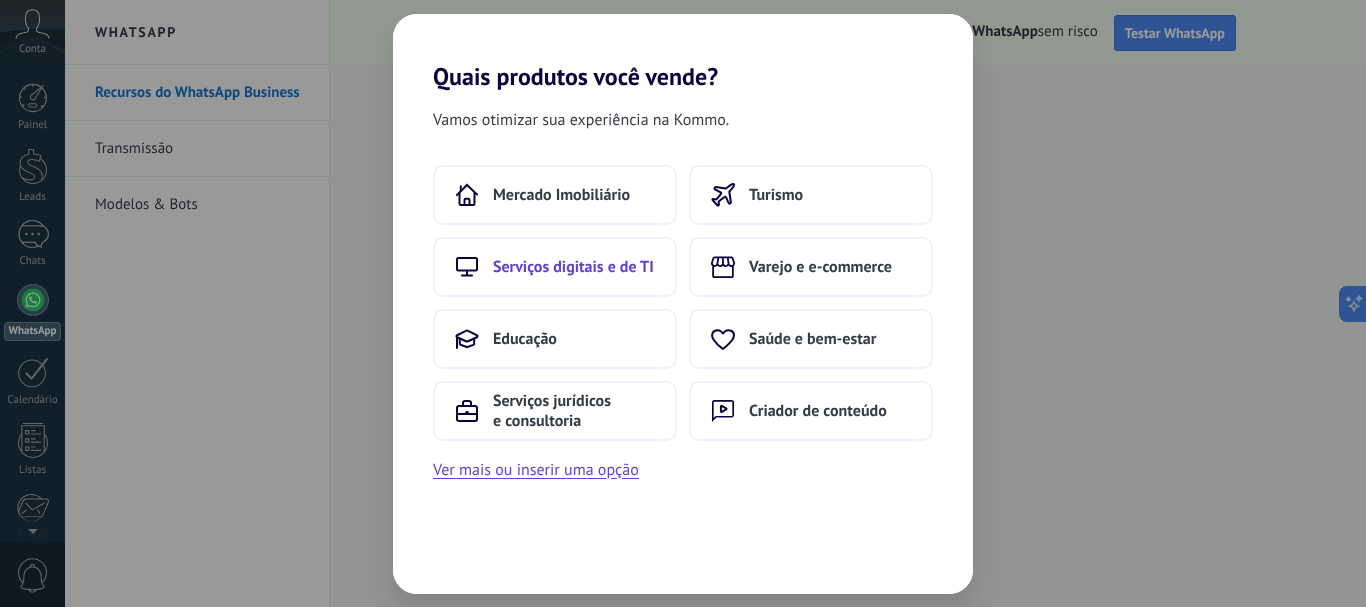 click on "Serviços digitais e de TI" at bounding box center [561, 195] 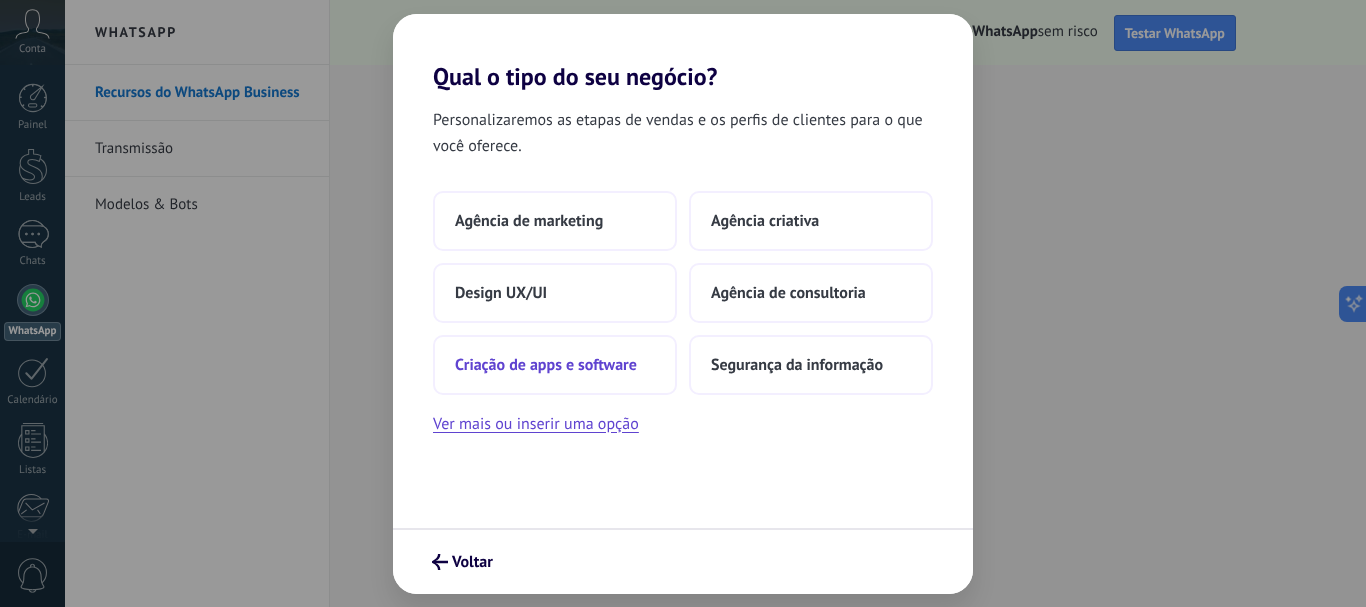 click on "Criação de apps e software" at bounding box center [529, 221] 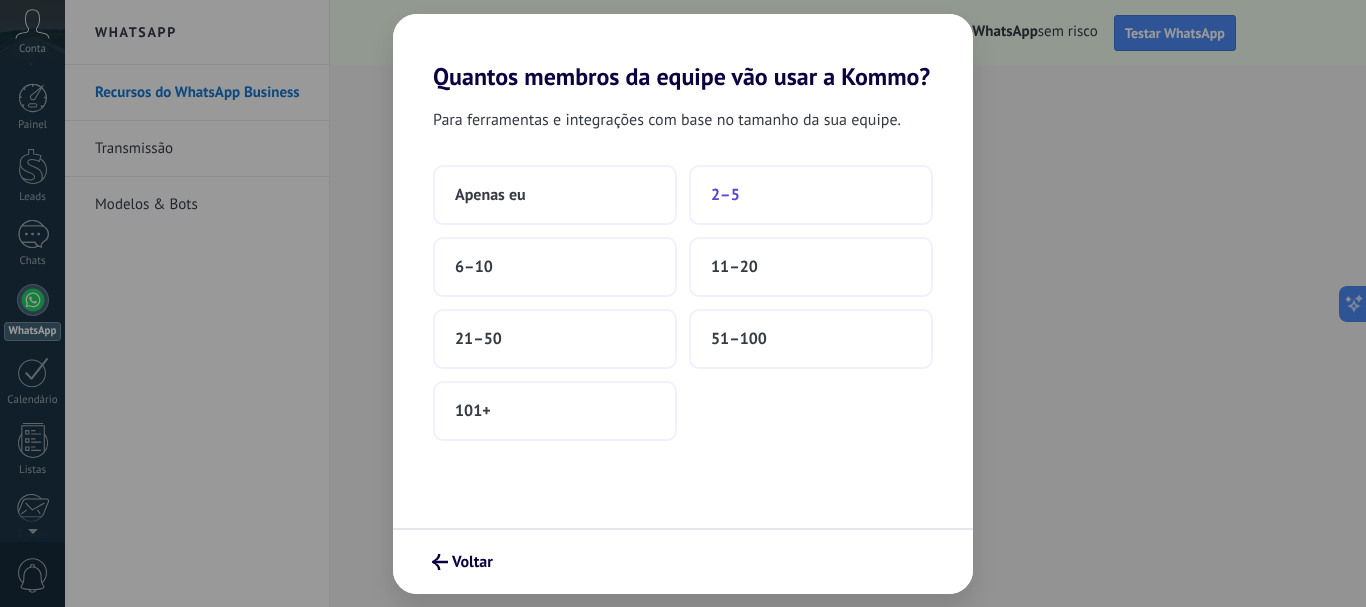 click on "2–5" at bounding box center [490, 195] 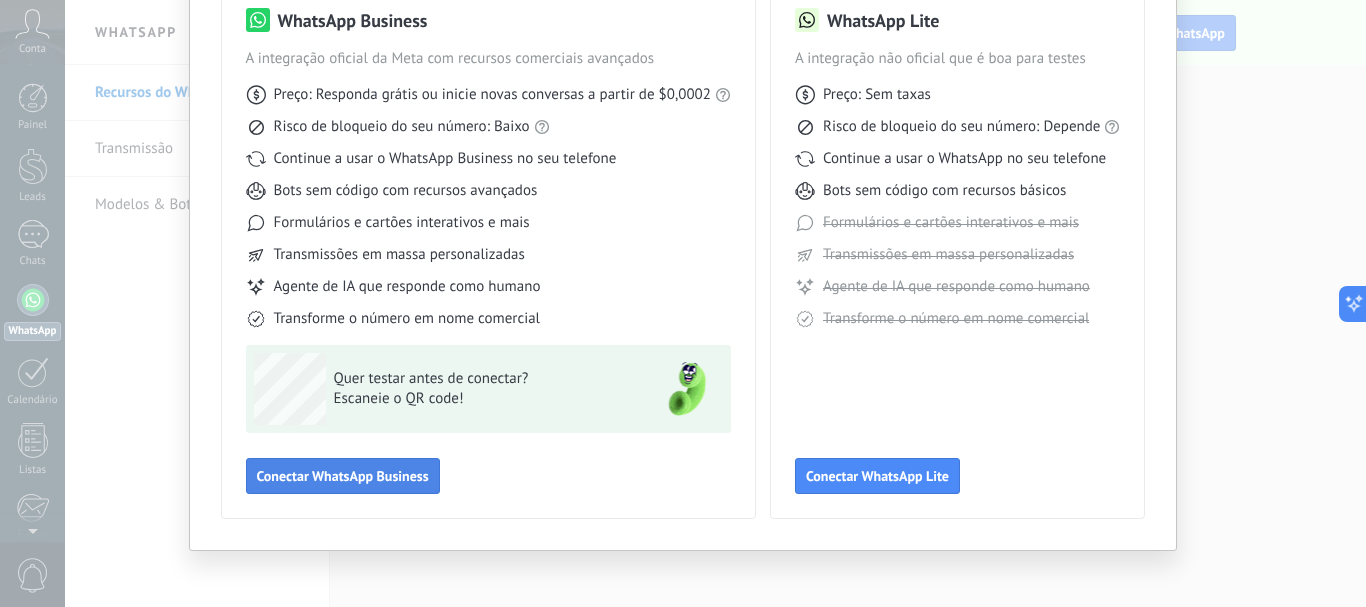 scroll, scrollTop: 178, scrollLeft: 0, axis: vertical 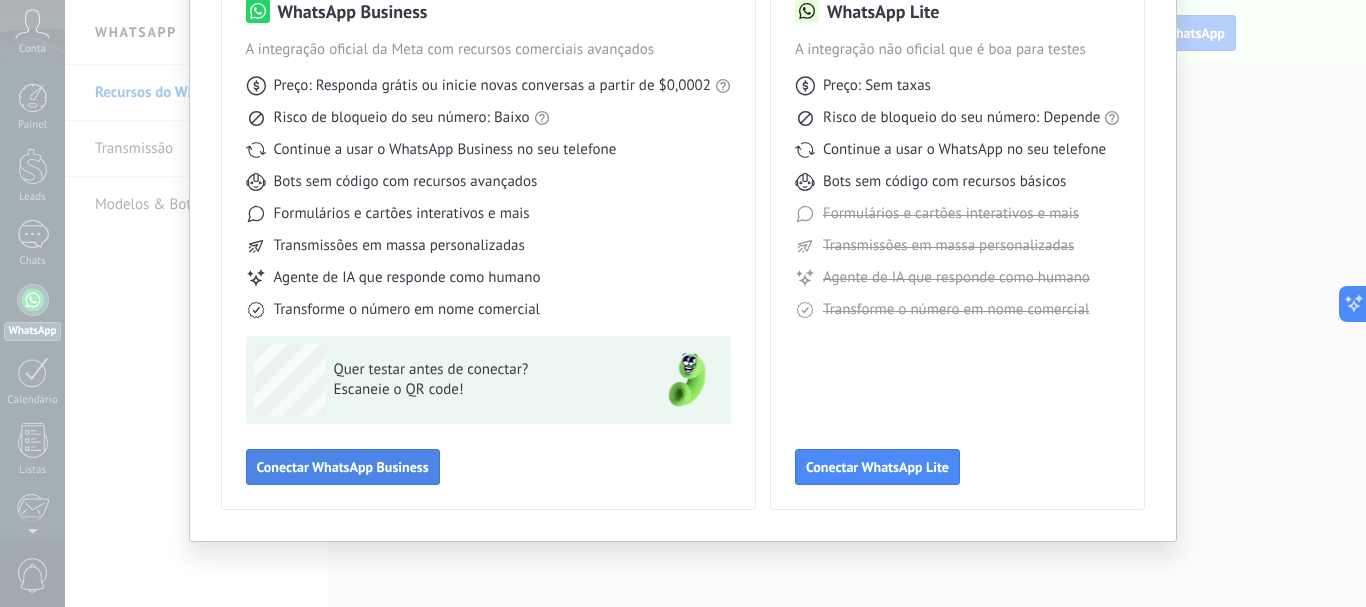 click on "Conectar WhatsApp Business" at bounding box center [343, 467] 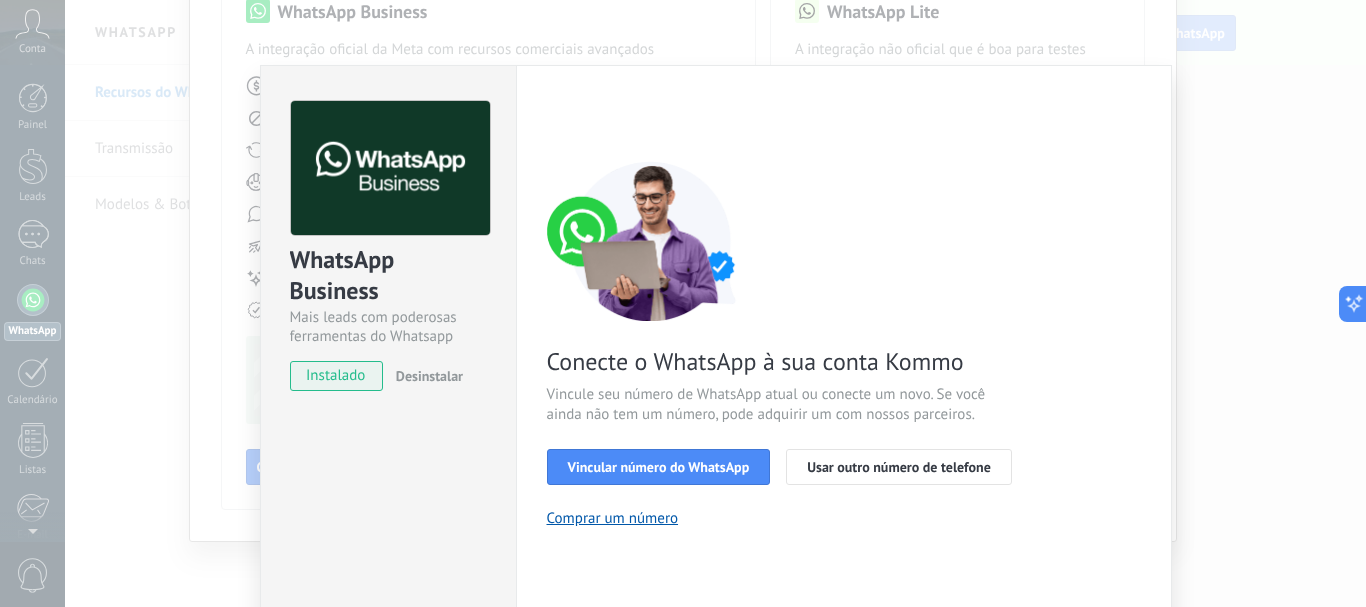 scroll, scrollTop: 100, scrollLeft: 0, axis: vertical 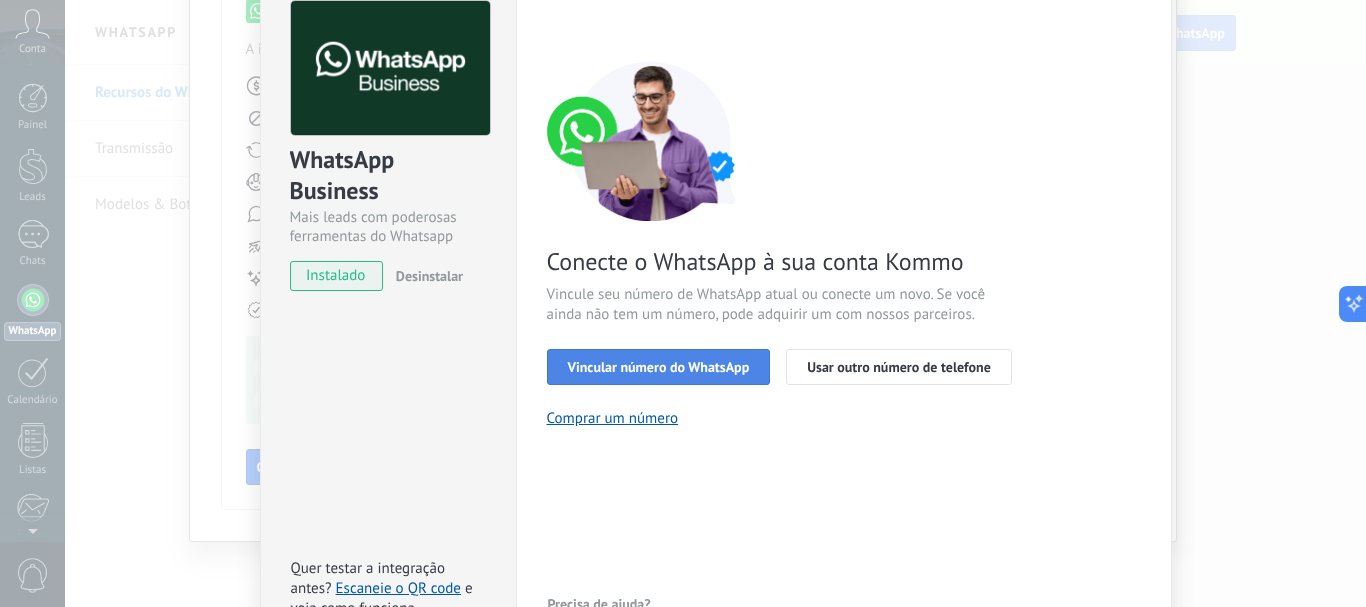 click on "Vincular número do WhatsApp" at bounding box center [659, 367] 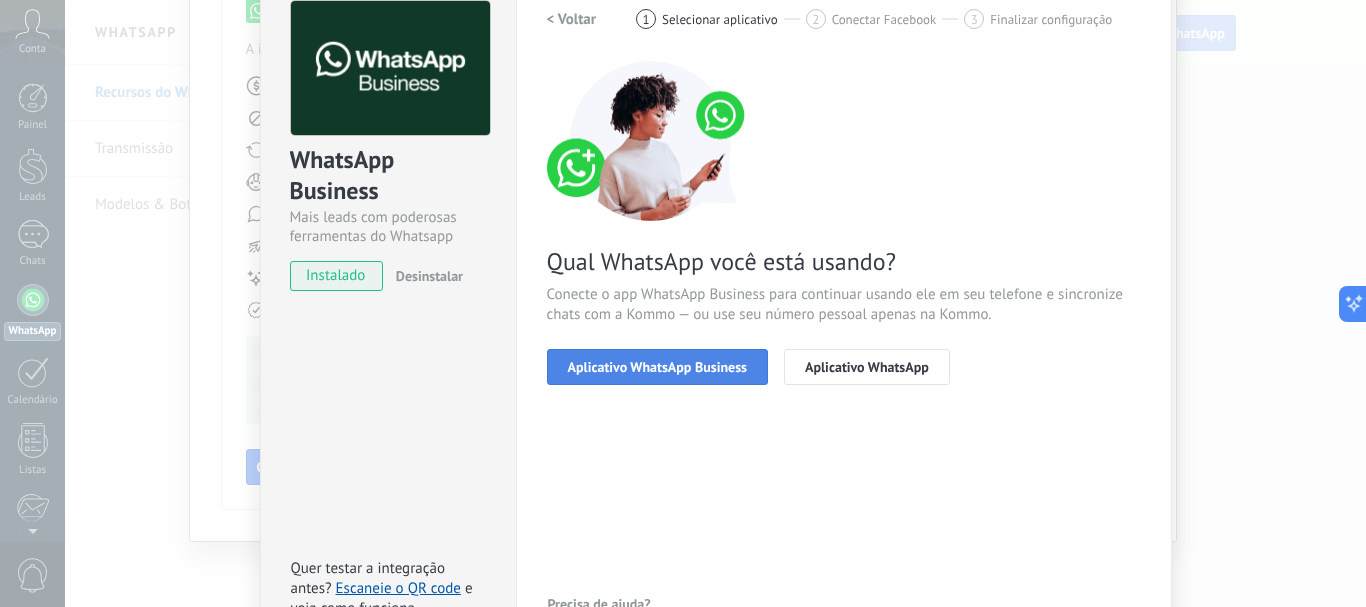 click on "Aplicativo WhatsApp Business" at bounding box center (657, 367) 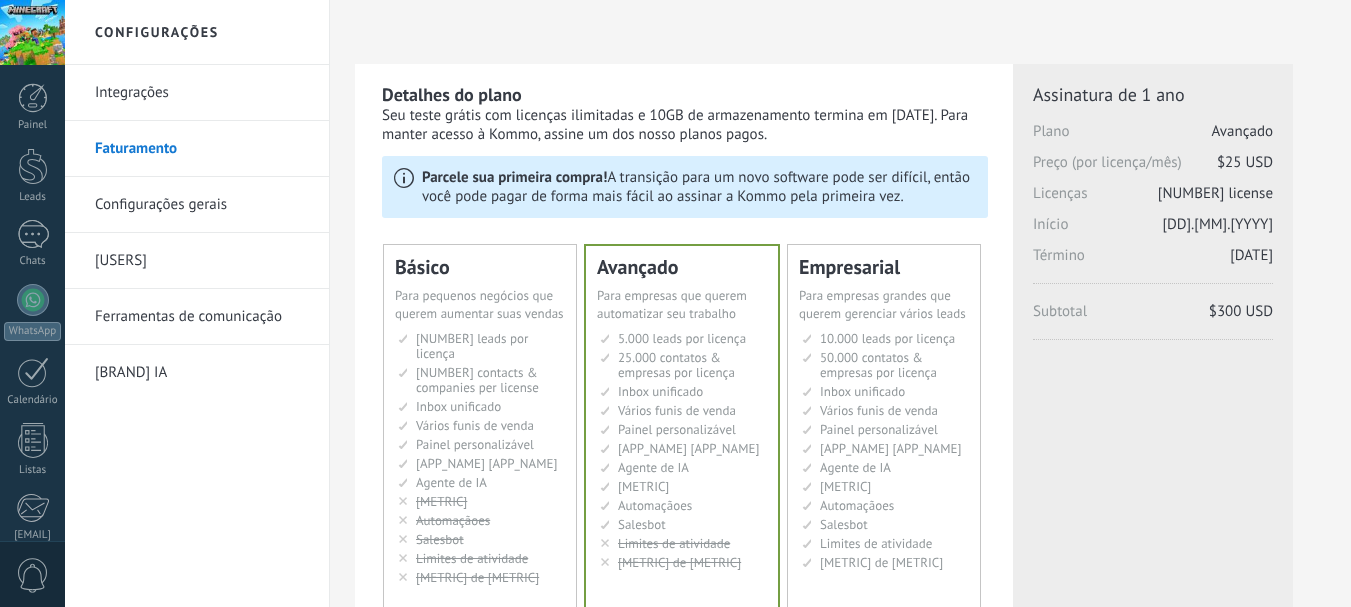 scroll, scrollTop: 0, scrollLeft: 0, axis: both 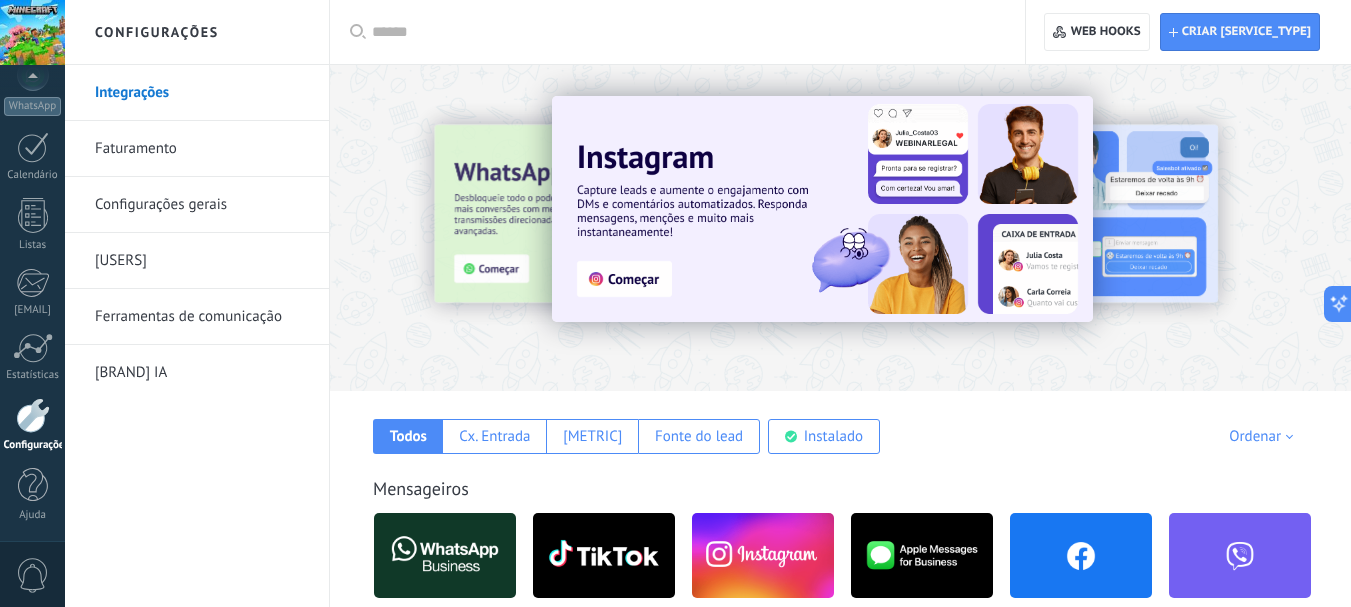 click on "Configurações gerais" at bounding box center [202, 205] 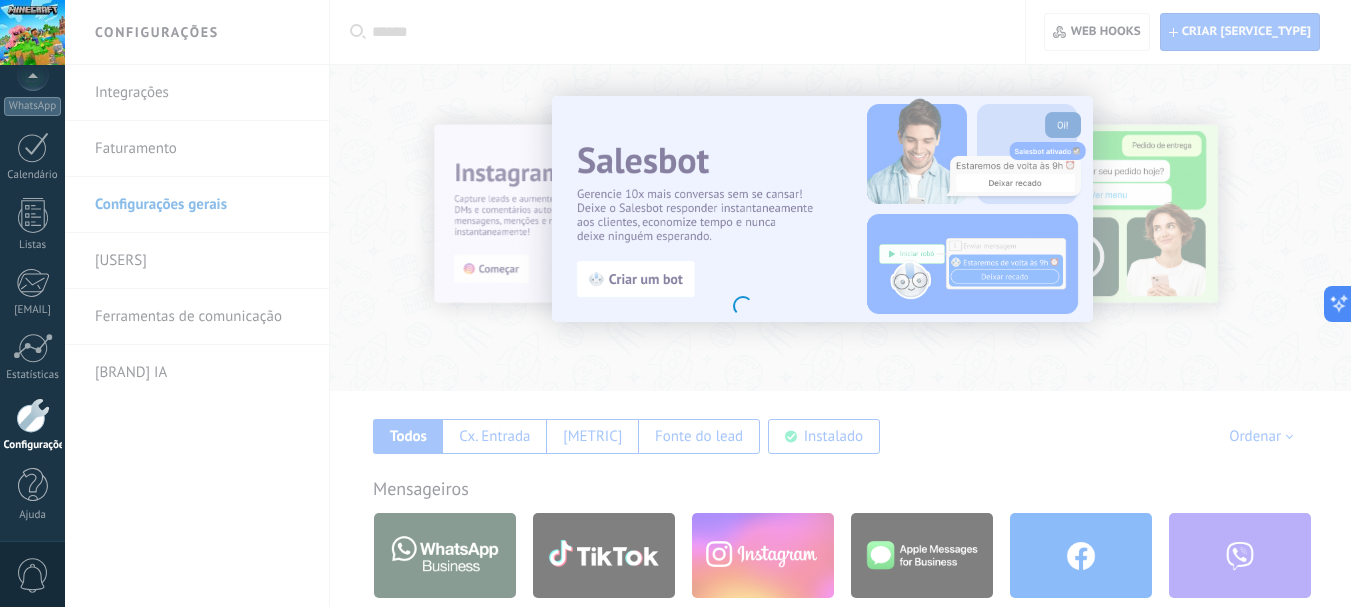 click on "[COUNTRY]" at bounding box center (675, 303) 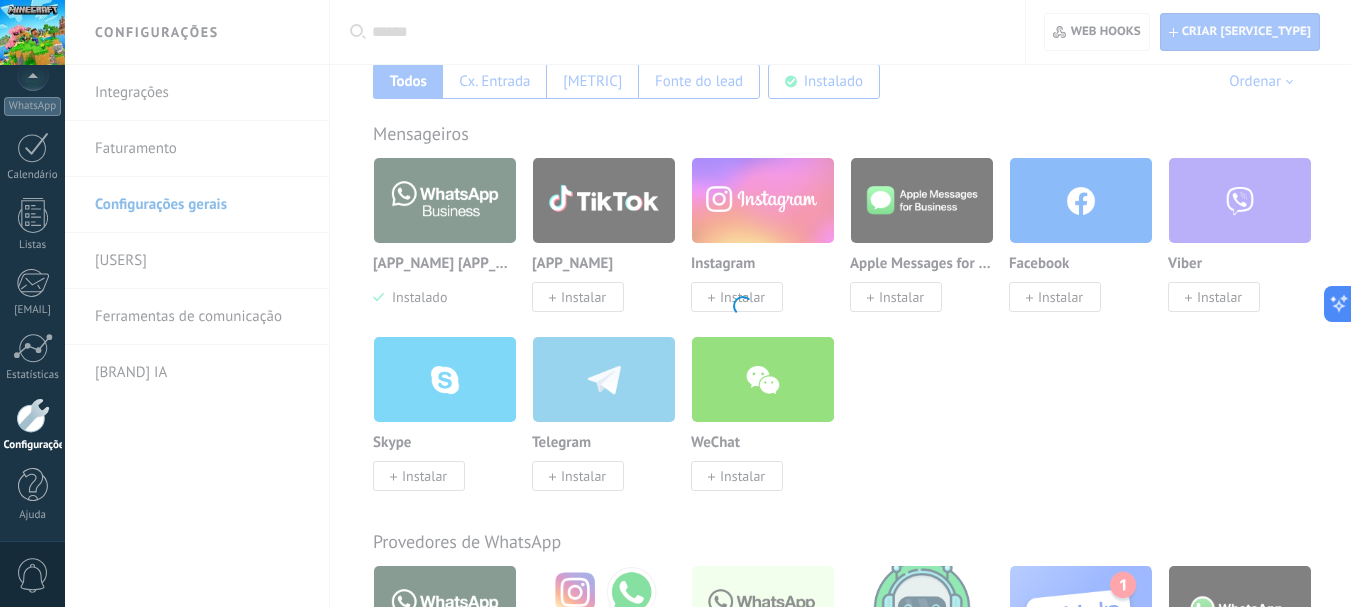 scroll, scrollTop: 100, scrollLeft: 0, axis: vertical 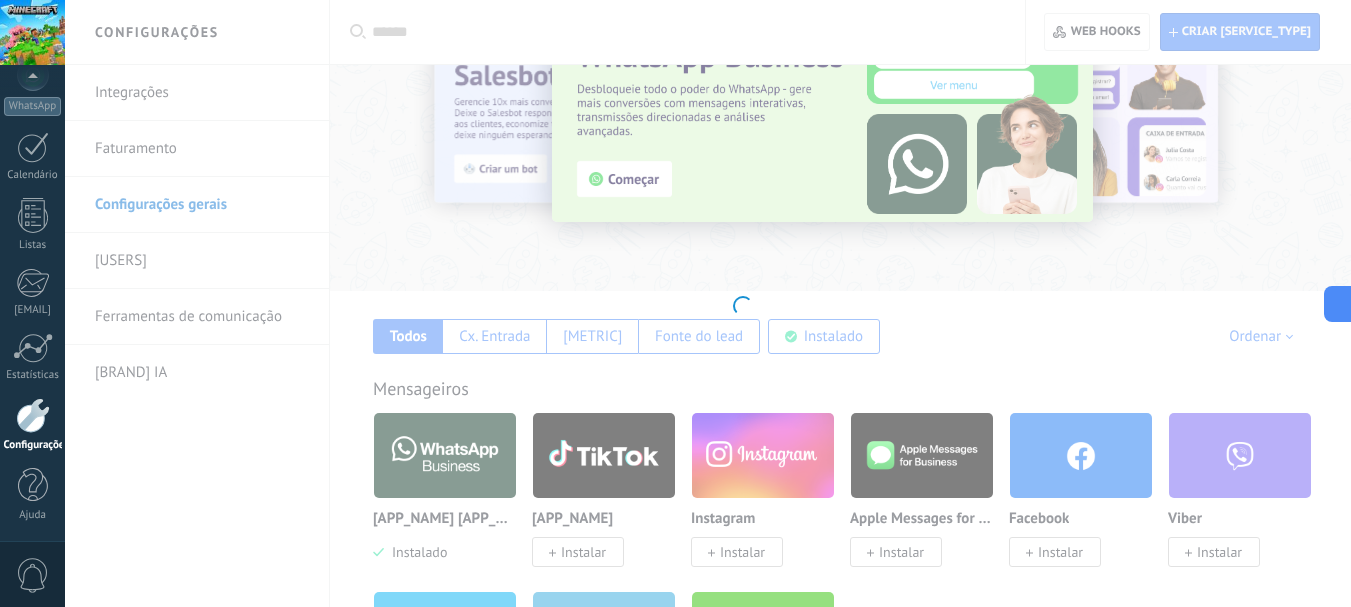 click on "[COUNTRY]" at bounding box center (675, 203) 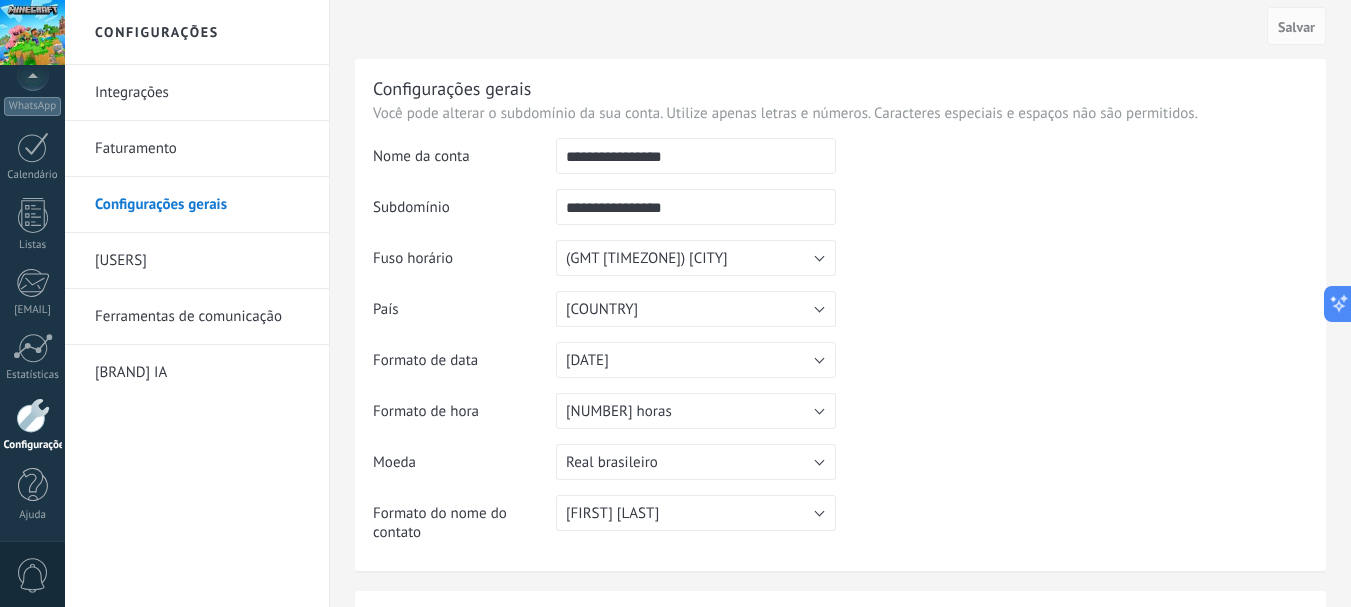 scroll, scrollTop: 0, scrollLeft: 0, axis: both 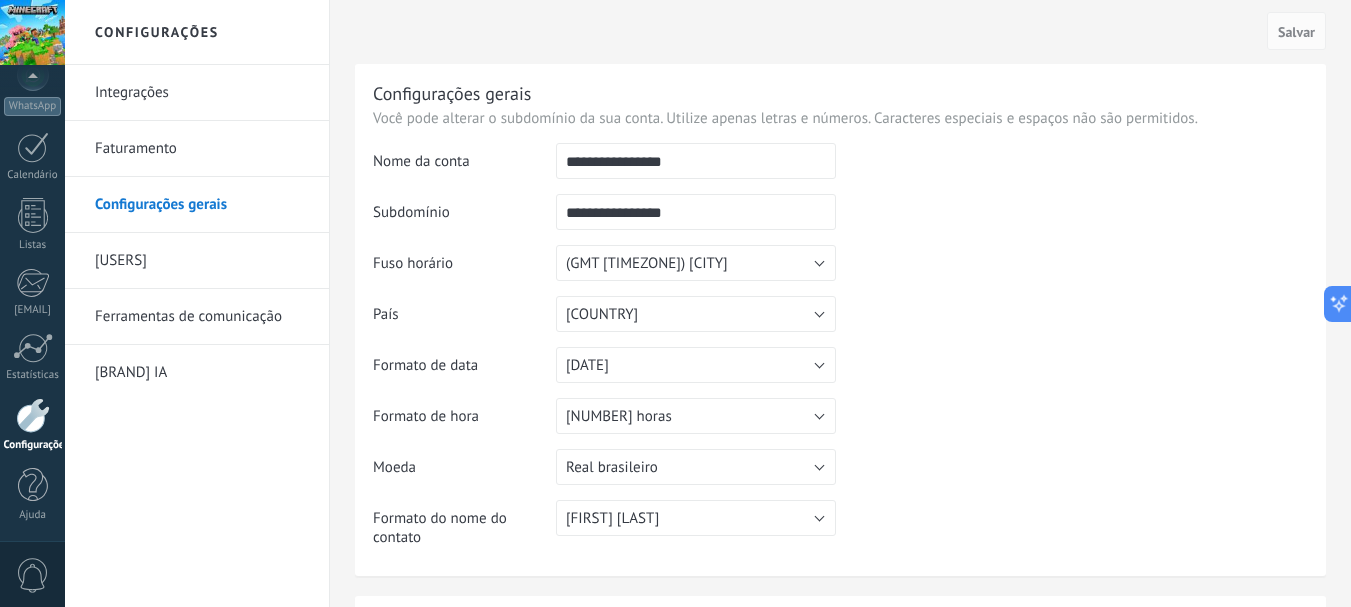 click on "[USERS]" at bounding box center [202, 261] 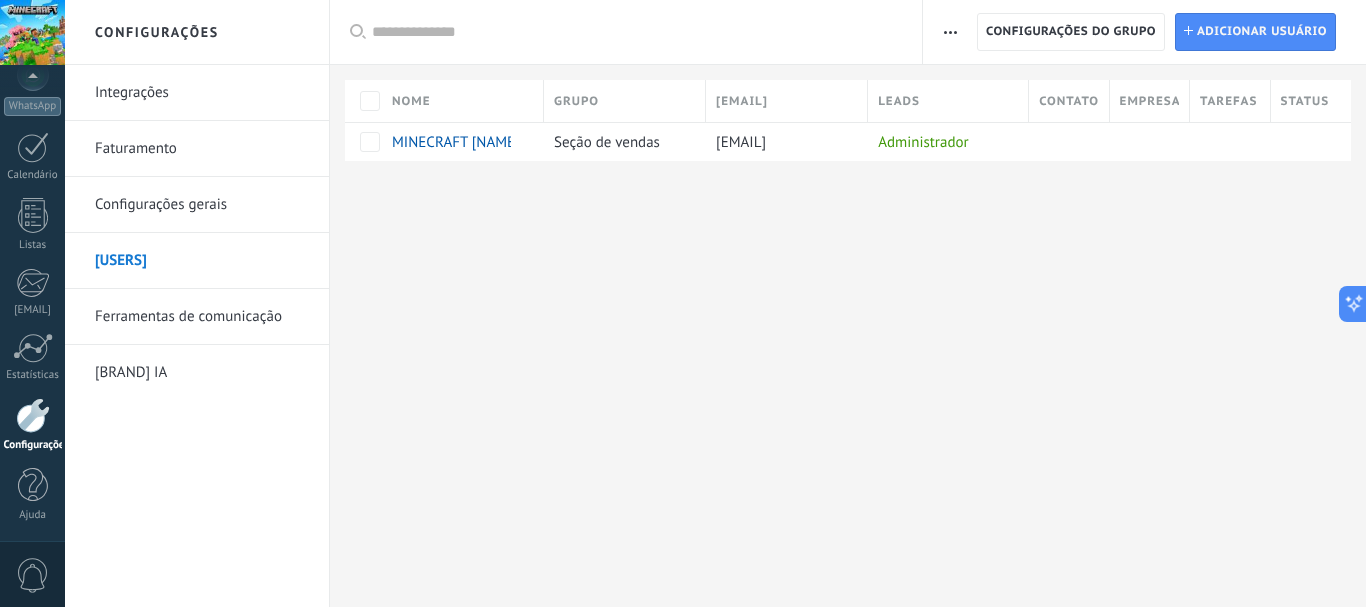 click on "Ferramentas de comunicação" at bounding box center [202, 317] 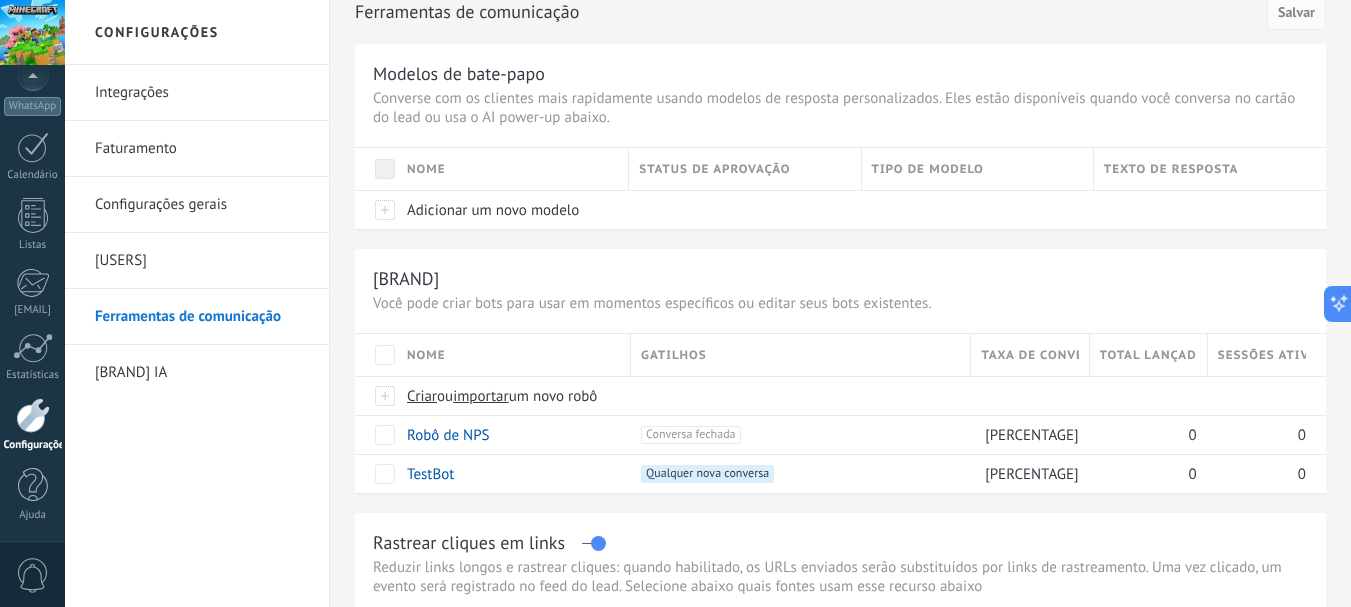 scroll, scrollTop: 0, scrollLeft: 0, axis: both 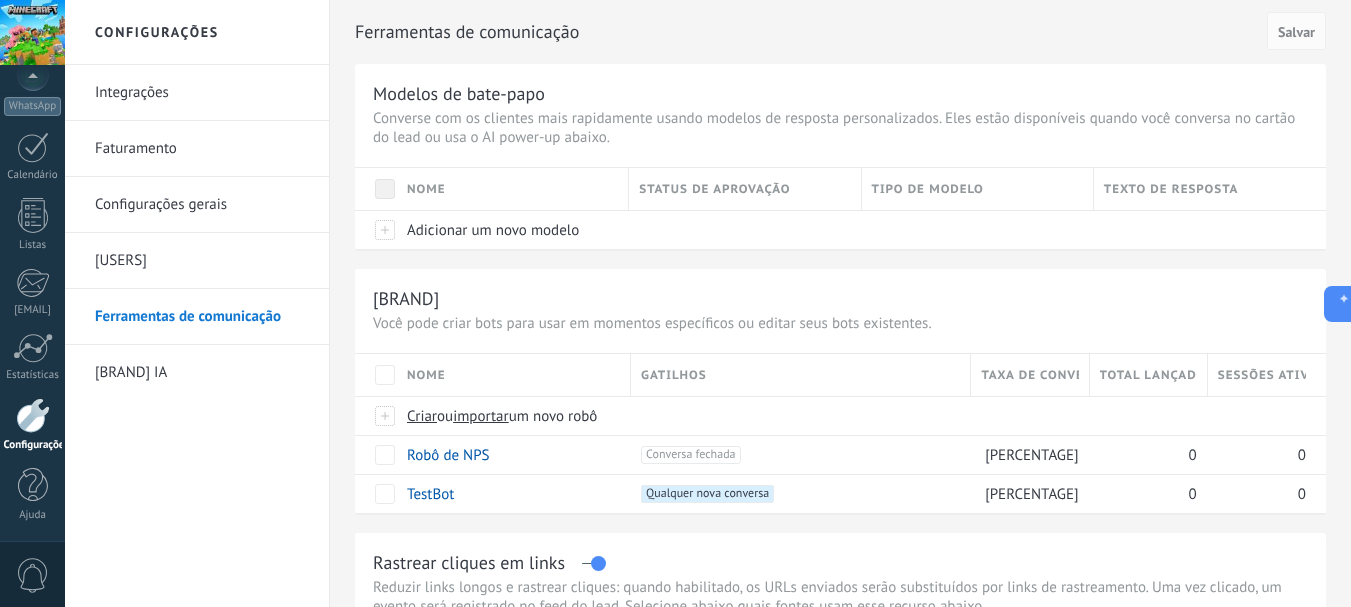 click on "Integrações" at bounding box center (202, 93) 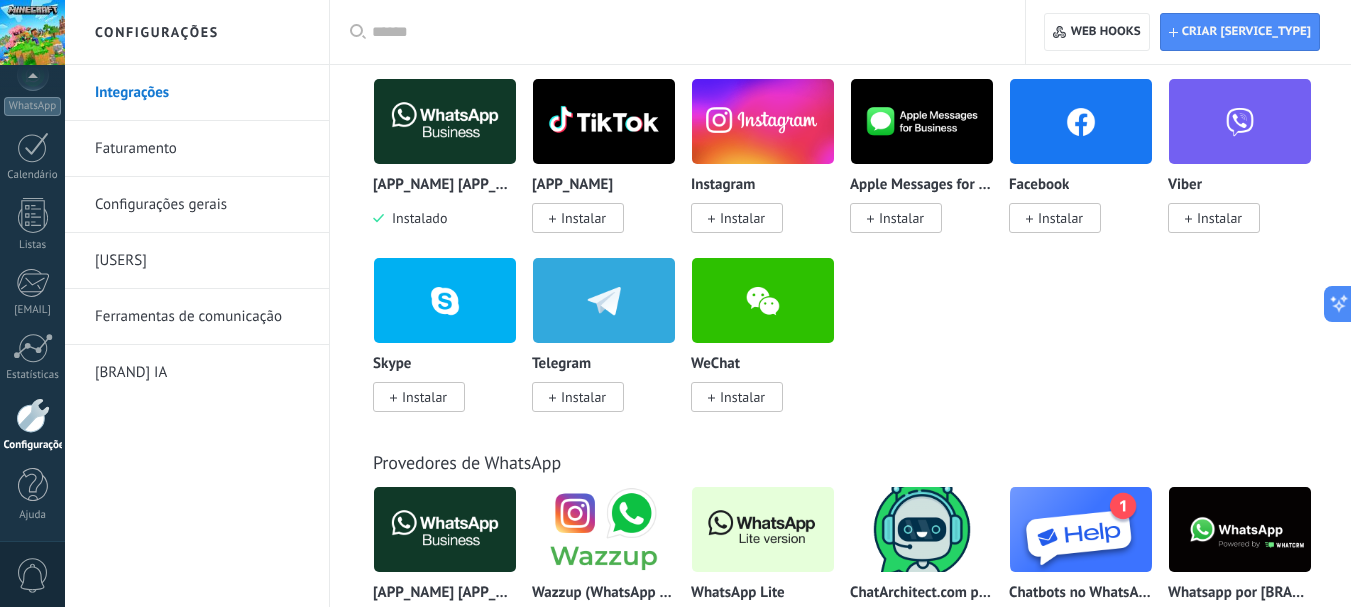 scroll, scrollTop: 400, scrollLeft: 0, axis: vertical 